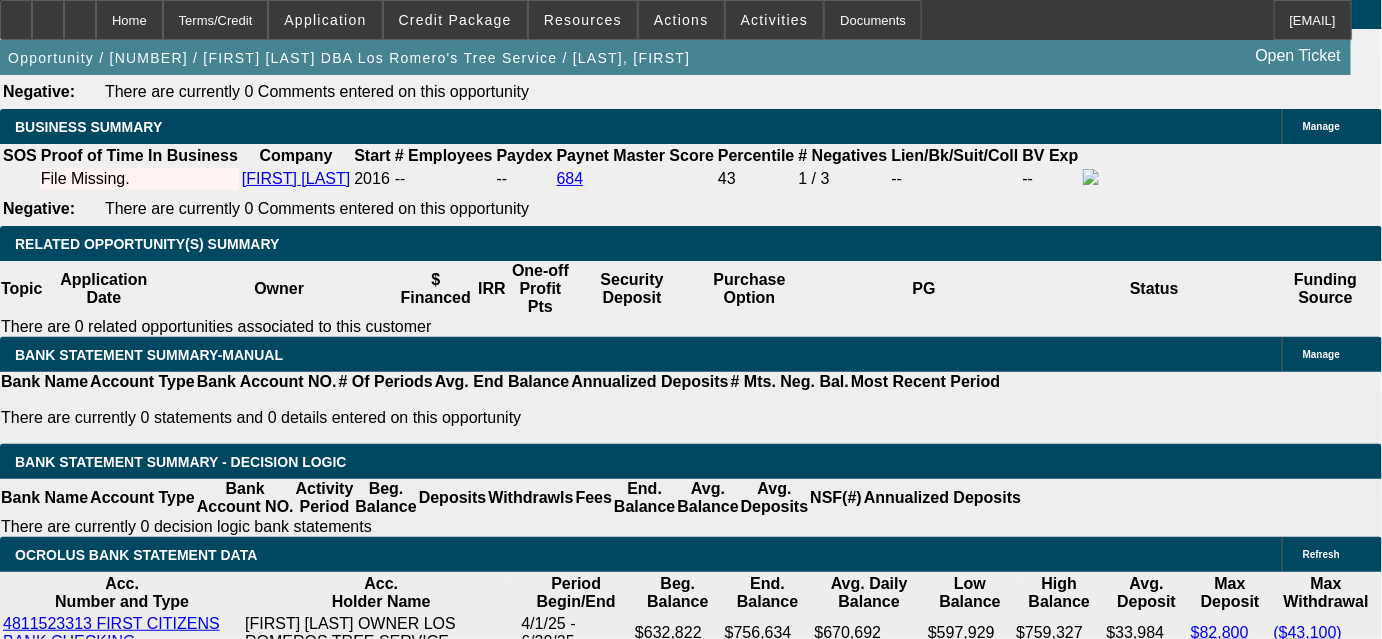 scroll, scrollTop: 3272, scrollLeft: 0, axis: vertical 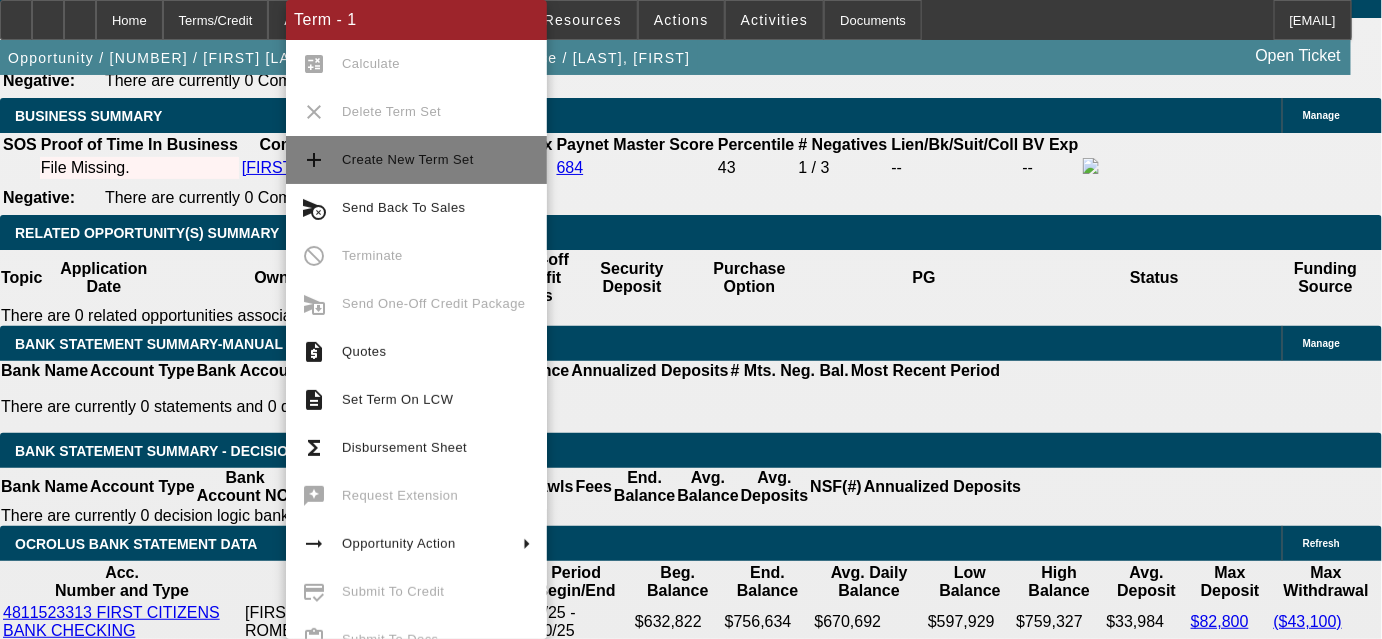 click on "Create New Term Set" at bounding box center (408, 159) 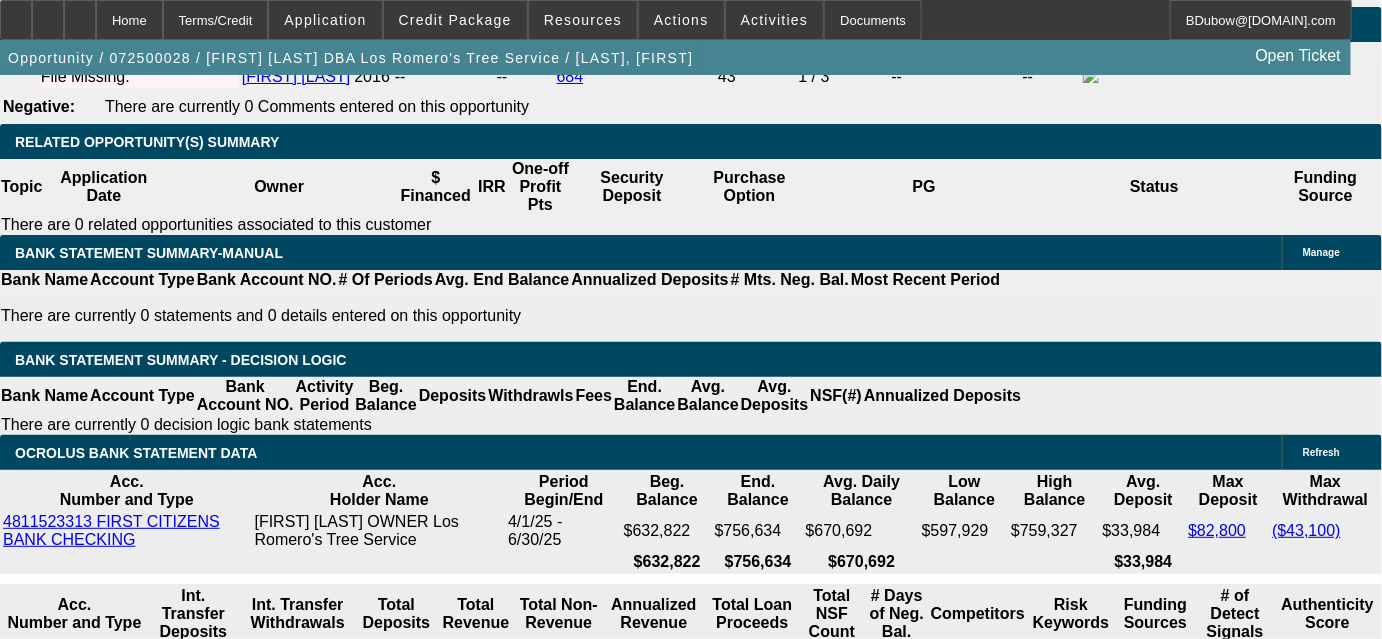 scroll, scrollTop: 3454, scrollLeft: 0, axis: vertical 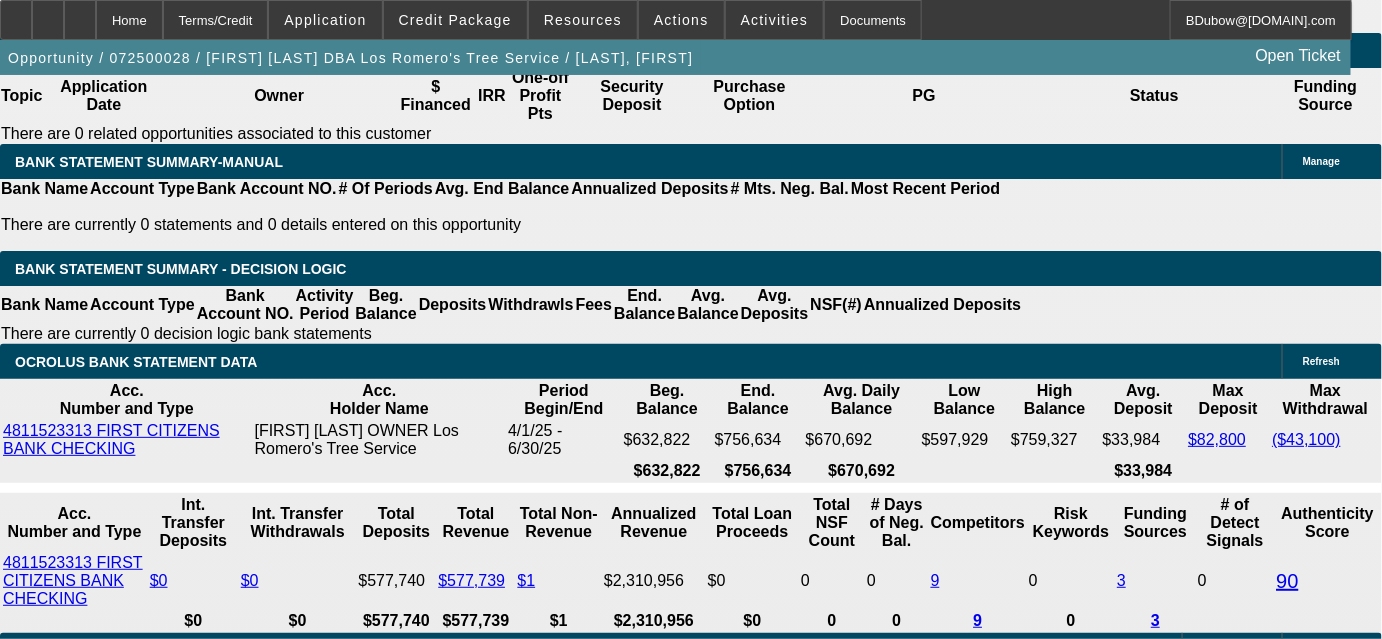 click on "Vocational Vehicle & Heavy Machinery Program - $500K App Only" at bounding box center (394, 2119) 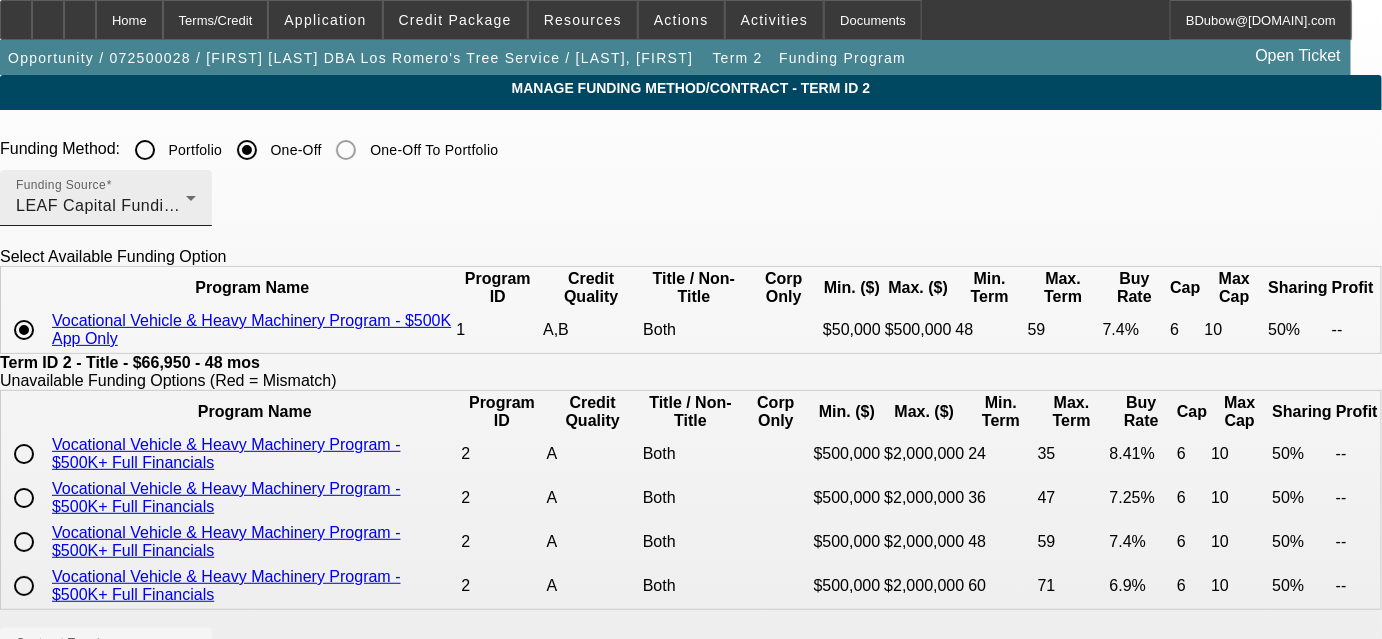 click on "Funding Source
LEAF Capital Funding, LLC" at bounding box center (106, 198) 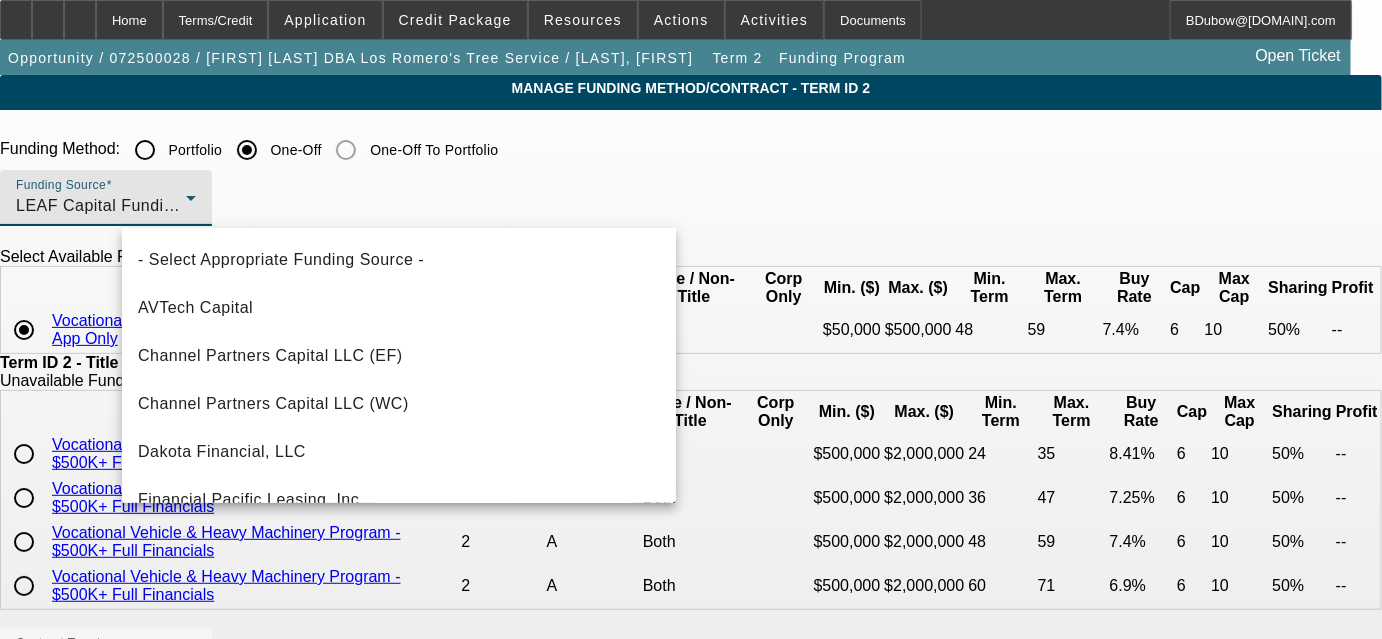 scroll, scrollTop: 261, scrollLeft: 0, axis: vertical 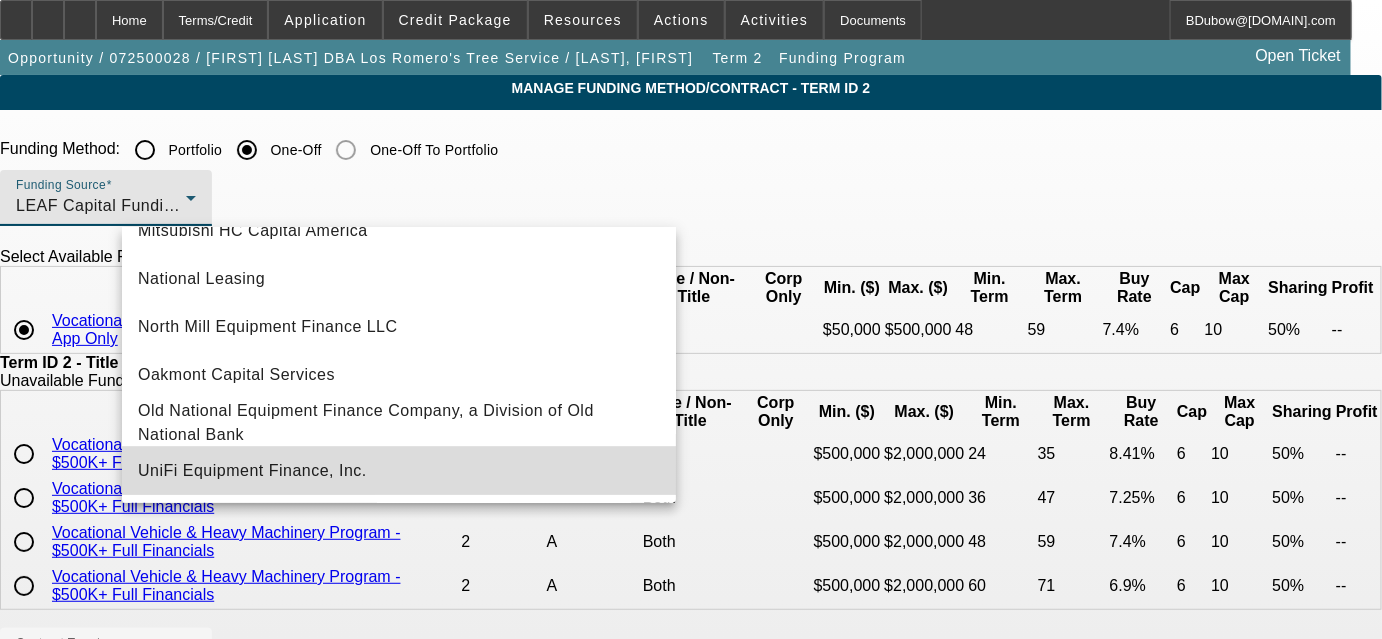 click on "UniFi Equipment Finance, Inc." at bounding box center (399, 471) 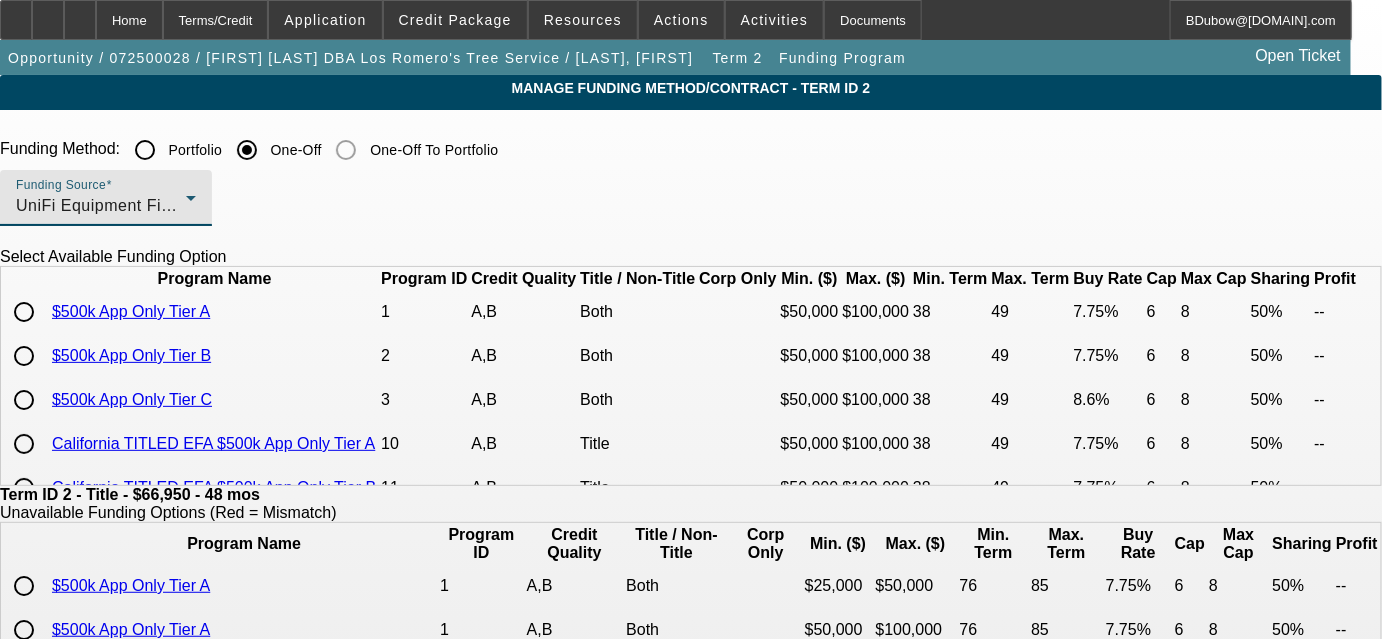 click at bounding box center [24, 312] 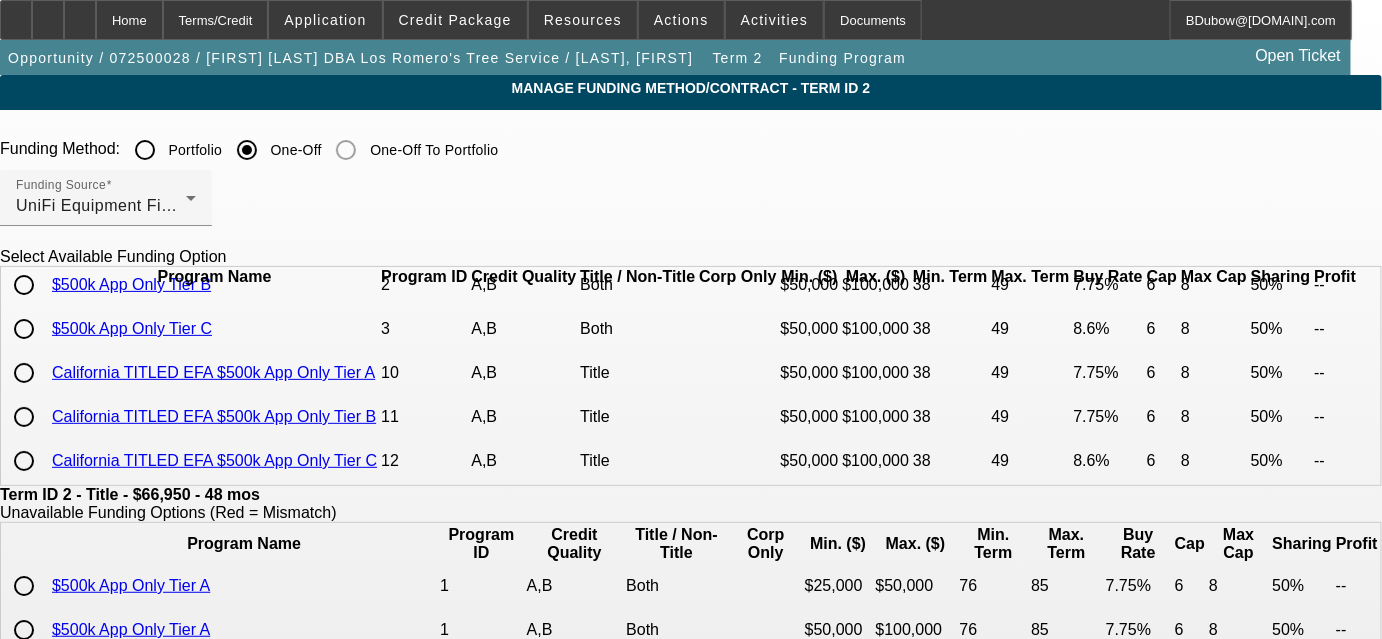 scroll, scrollTop: 134, scrollLeft: 0, axis: vertical 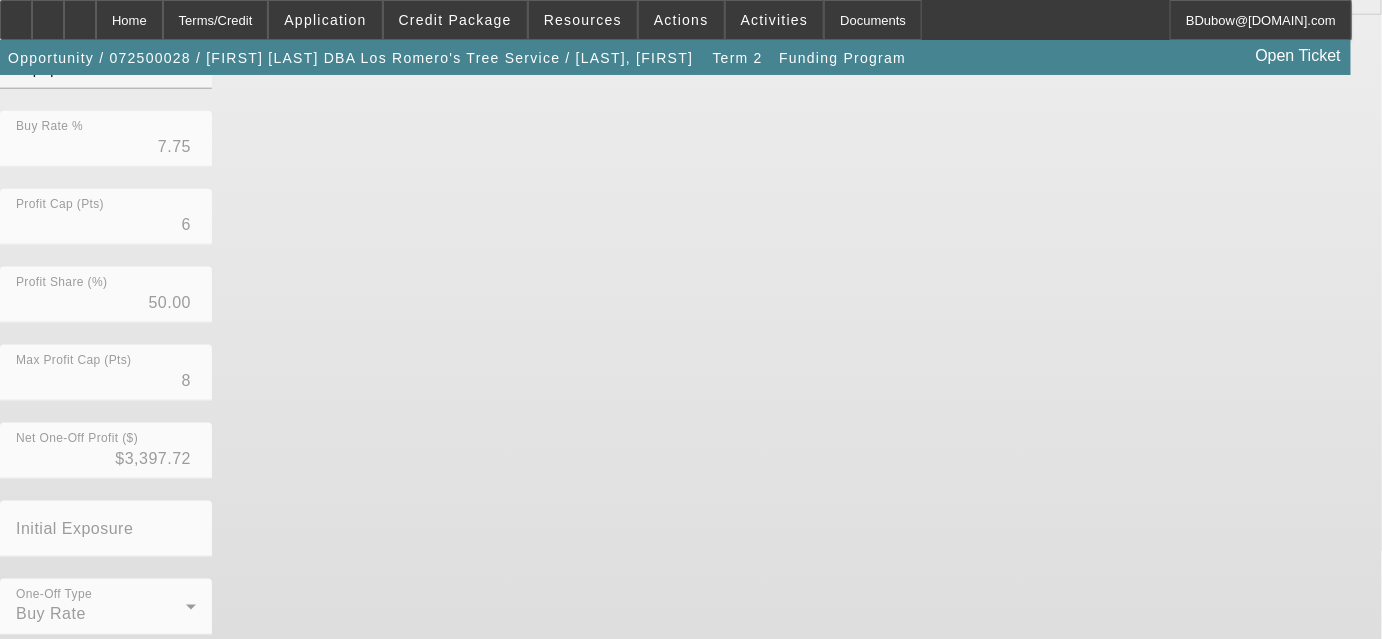 click on "Submit" at bounding box center (28, 688) 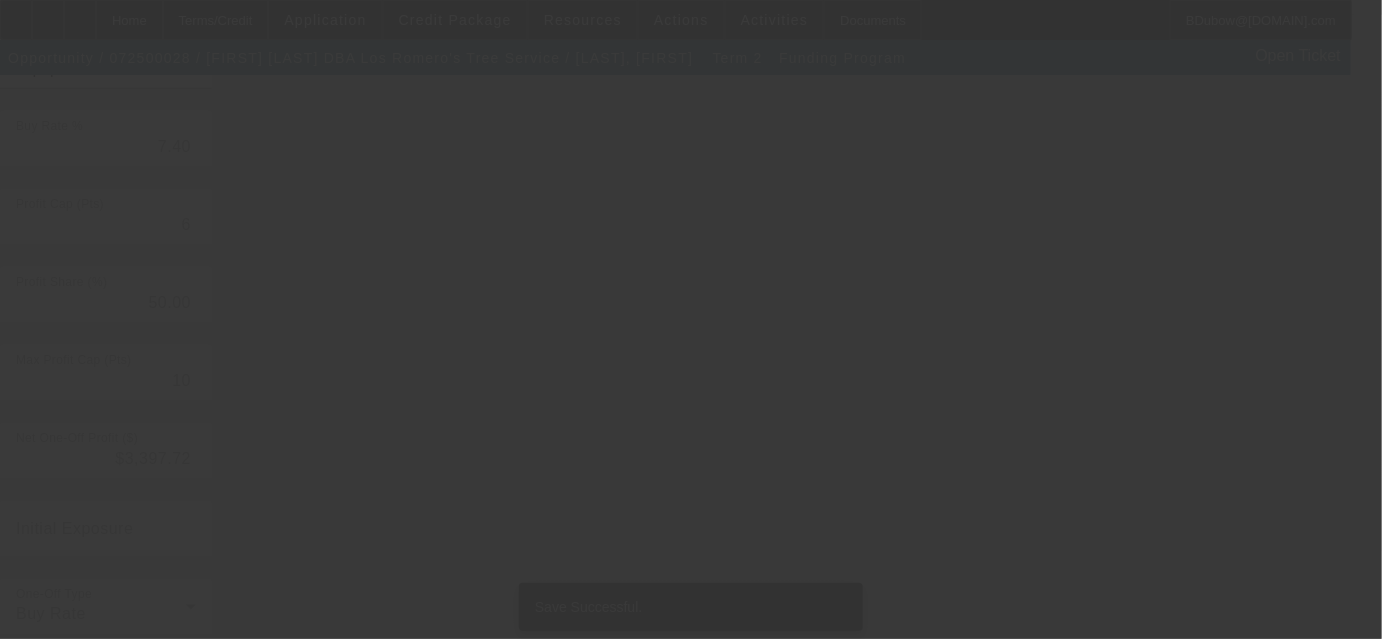 scroll, scrollTop: 0, scrollLeft: 0, axis: both 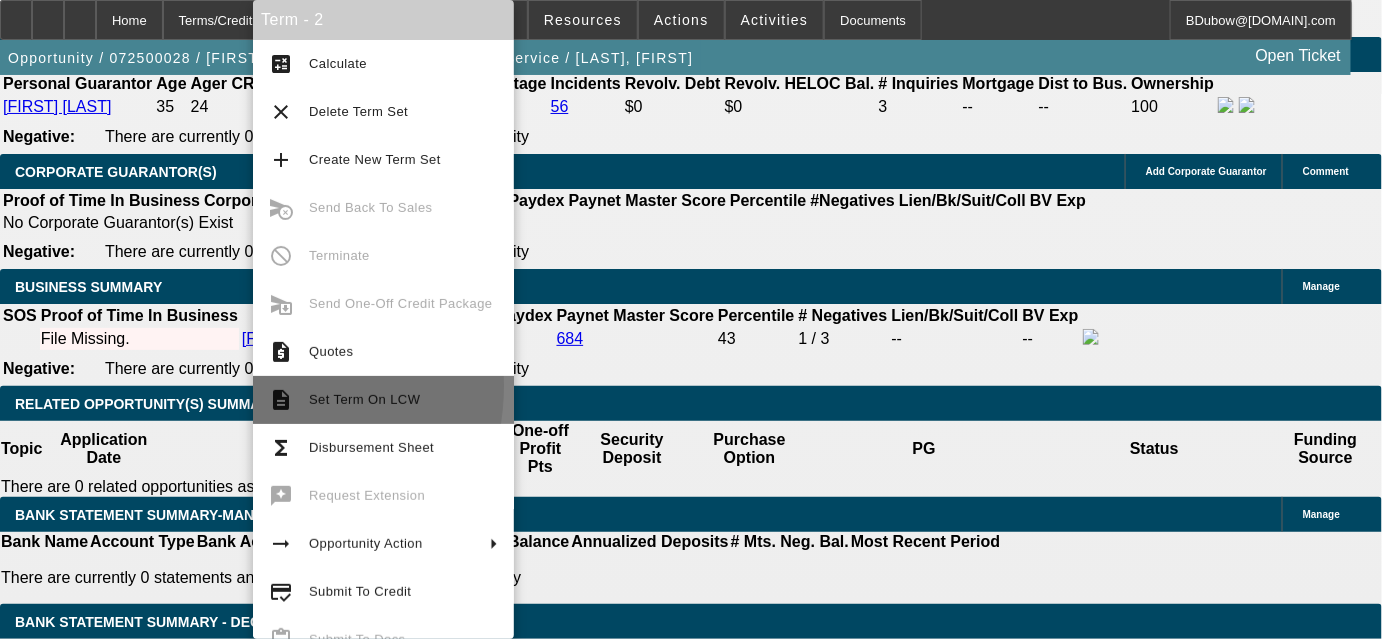click on "description
Set Term On LCW" at bounding box center (383, 400) 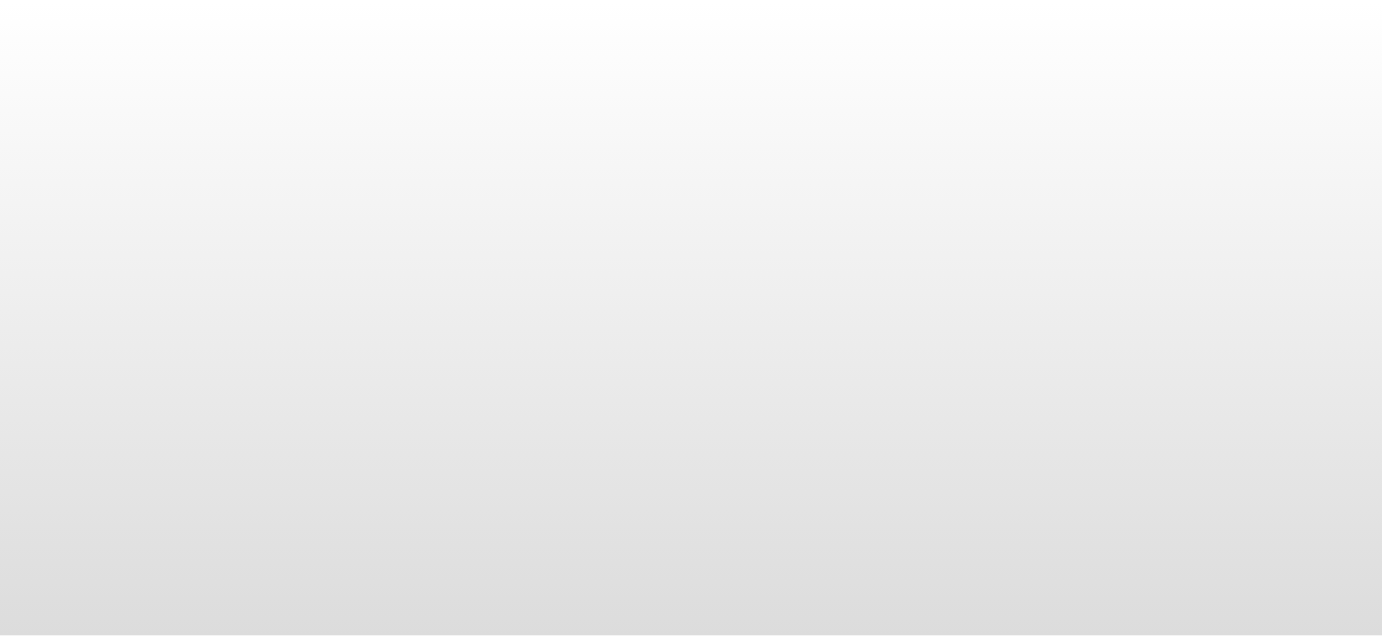 scroll, scrollTop: 0, scrollLeft: 0, axis: both 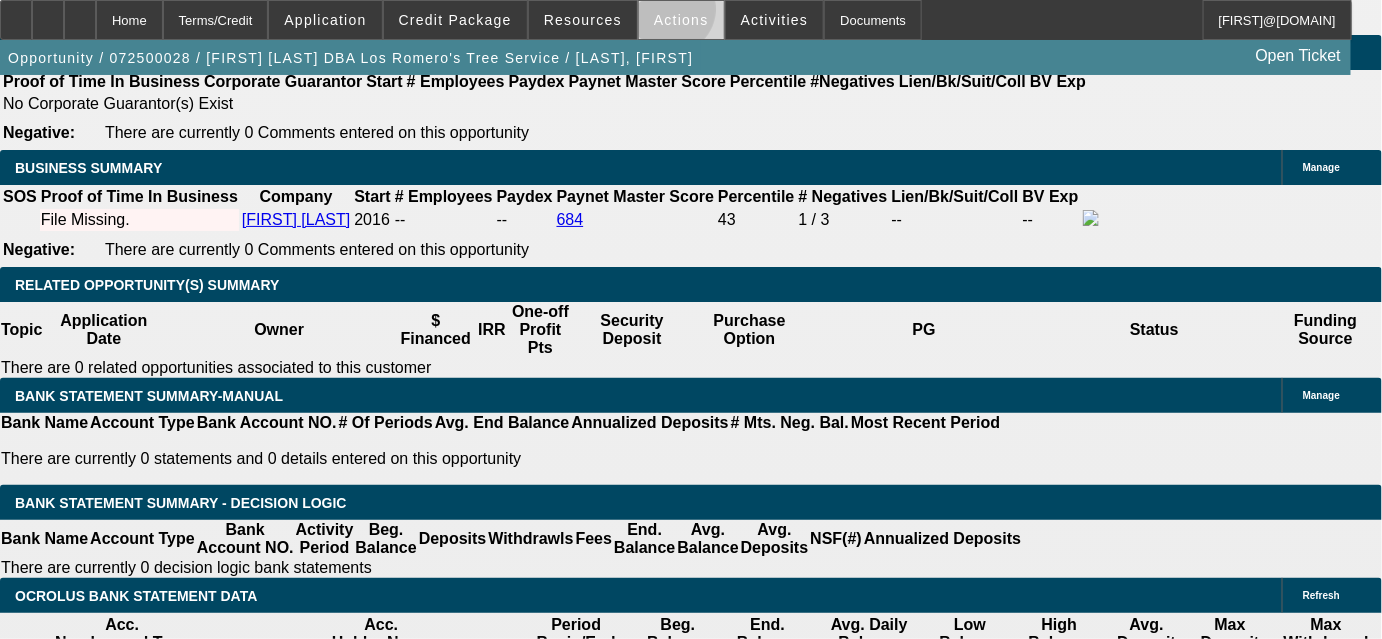 click on "Actions" at bounding box center (681, 20) 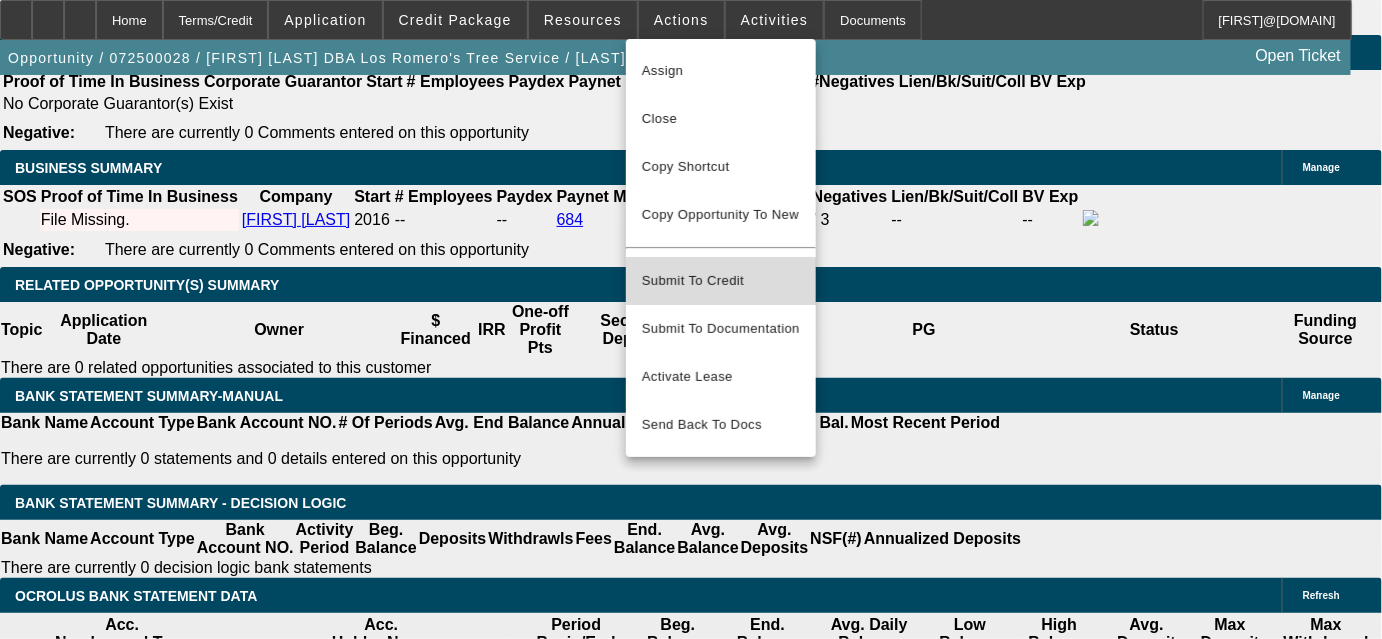 click on "Submit To Credit" at bounding box center [721, 281] 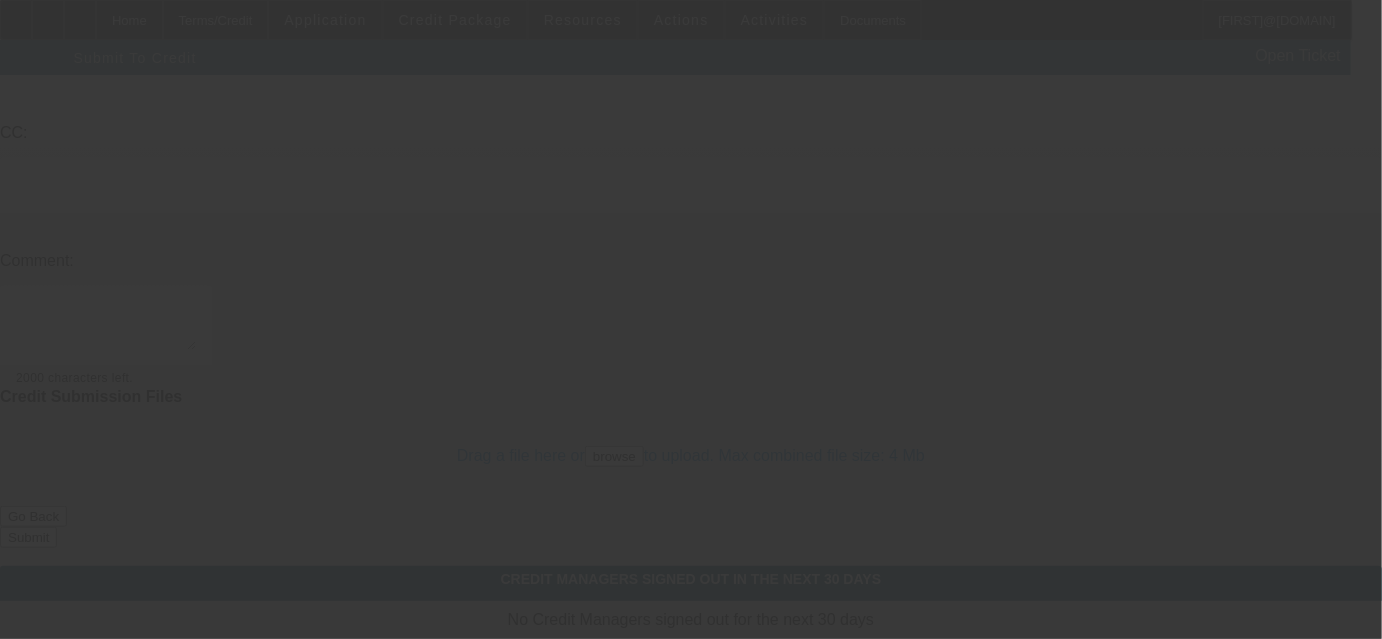 scroll, scrollTop: 0, scrollLeft: 0, axis: both 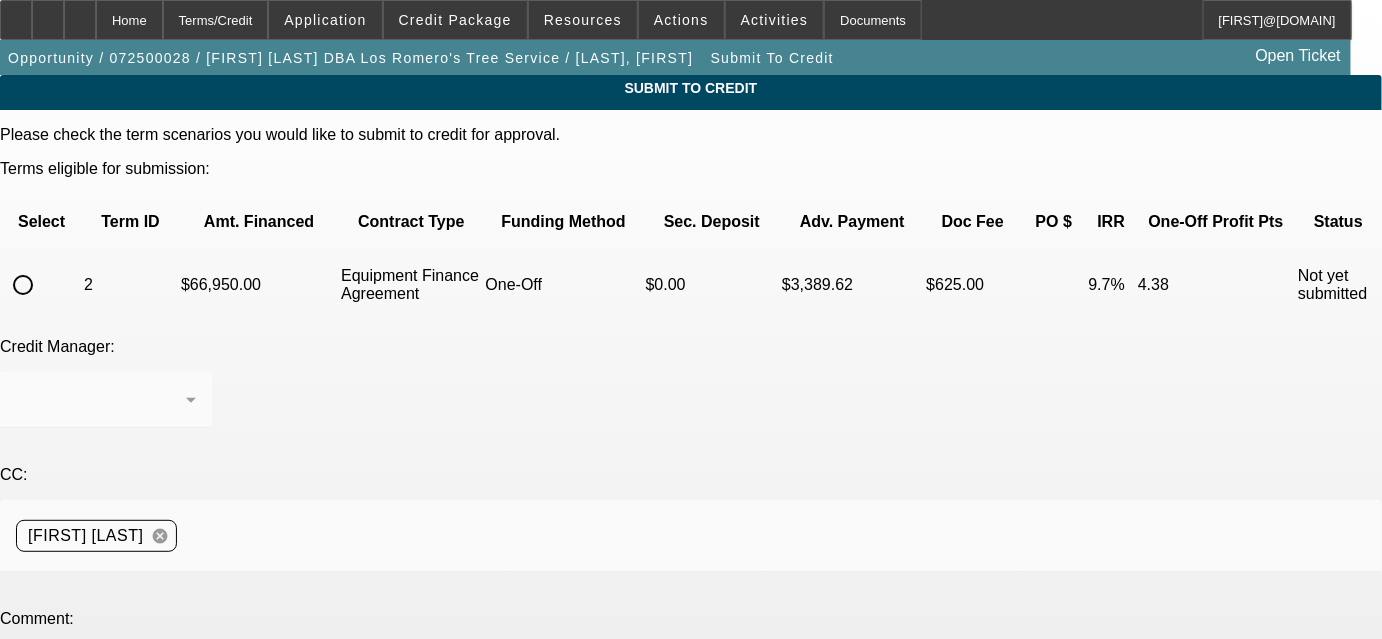 click at bounding box center [23, 285] 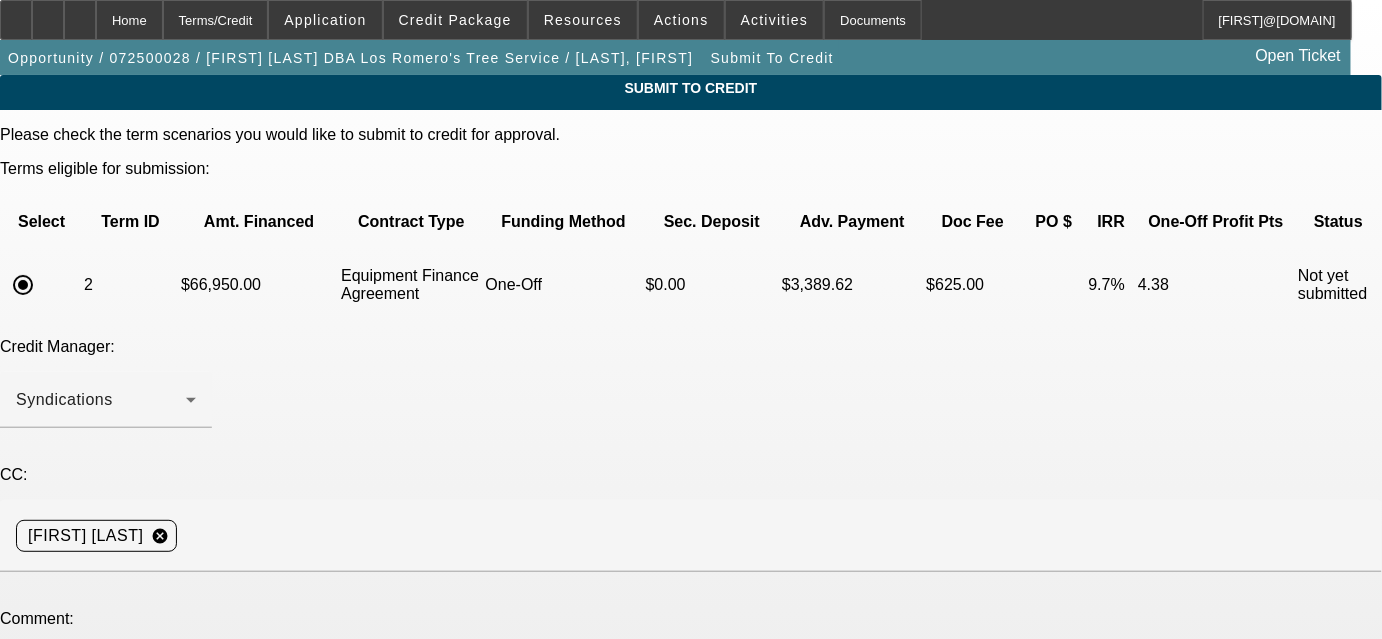 click at bounding box center [106, 684] 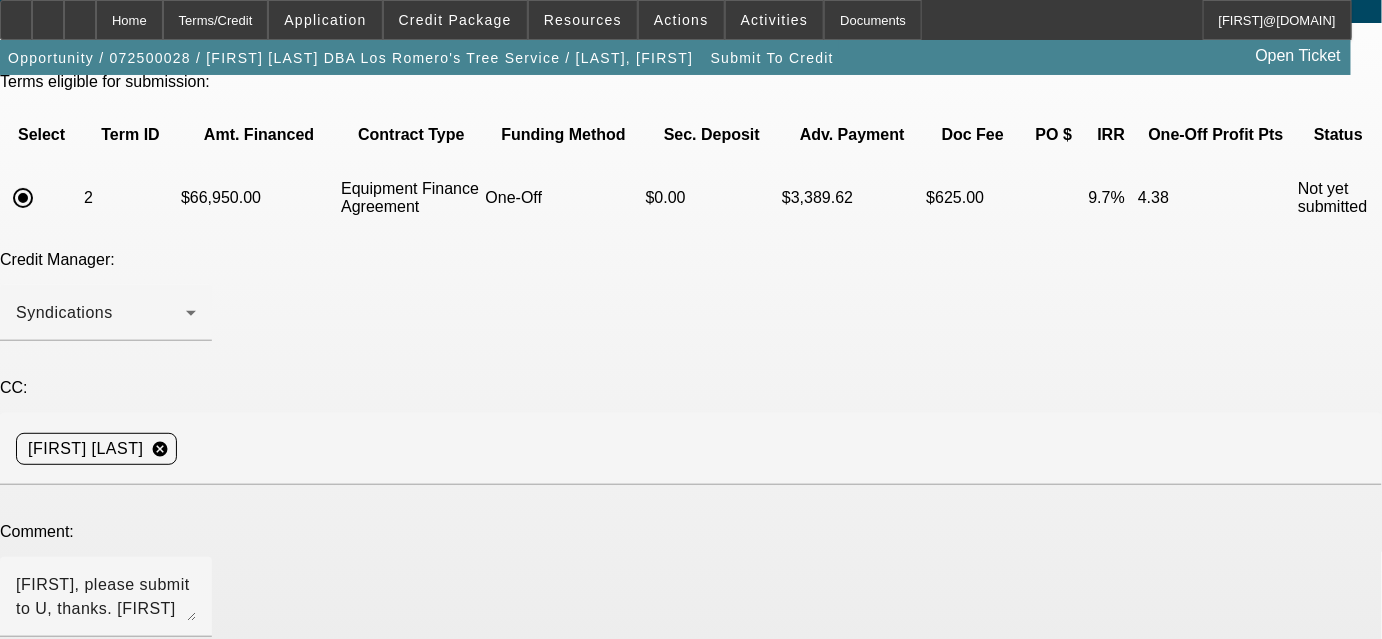 scroll, scrollTop: 181, scrollLeft: 0, axis: vertical 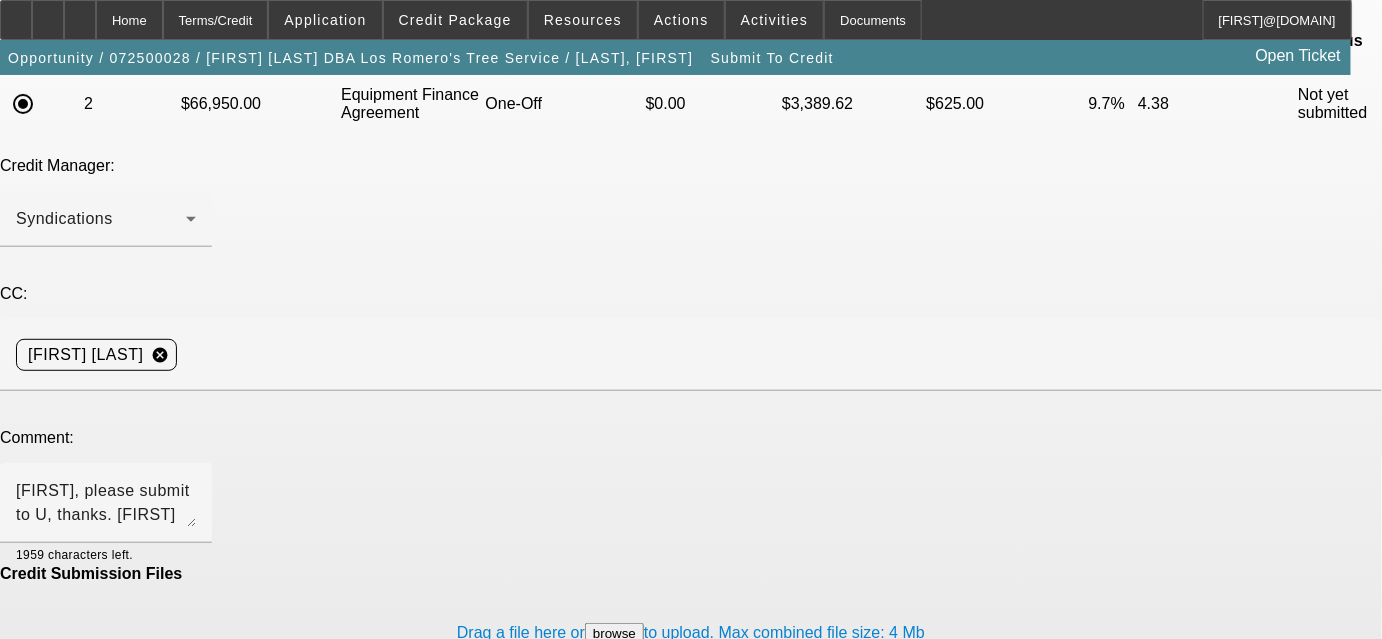 click on "Submit" at bounding box center [28, 714] 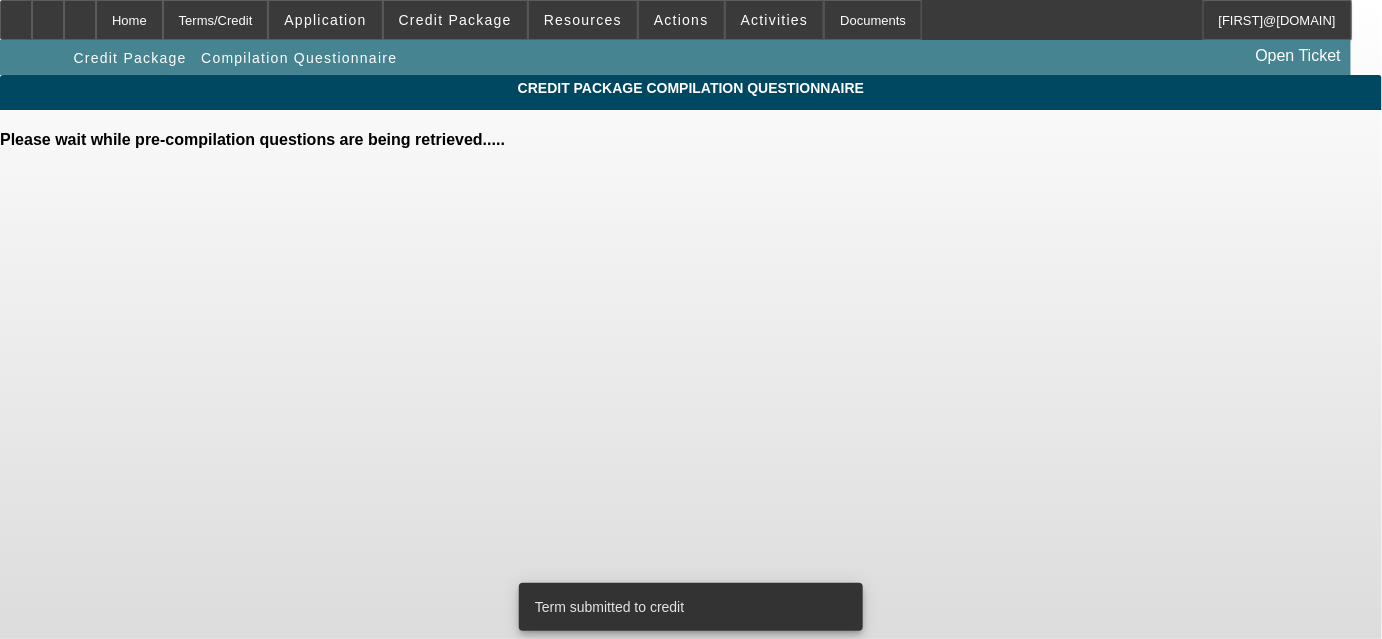 scroll, scrollTop: 0, scrollLeft: 0, axis: both 